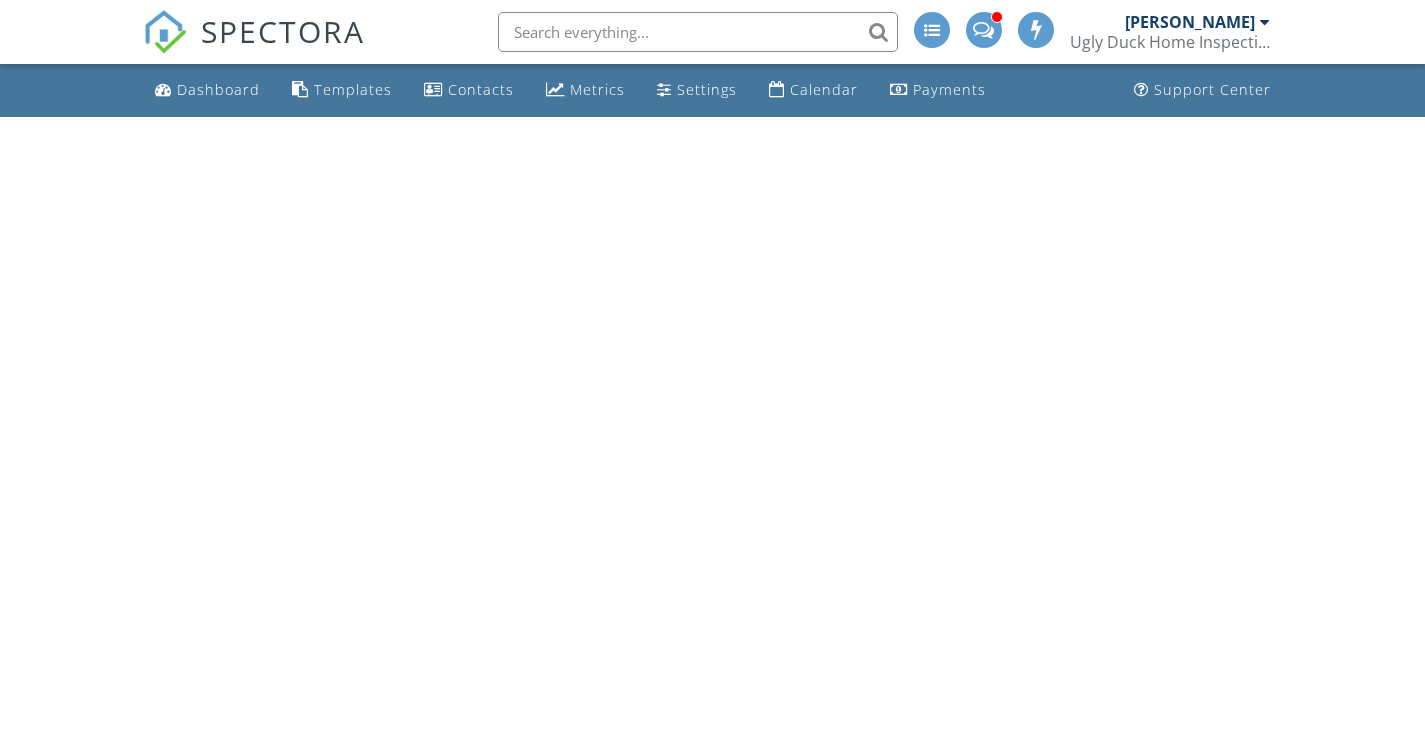 scroll, scrollTop: 0, scrollLeft: 0, axis: both 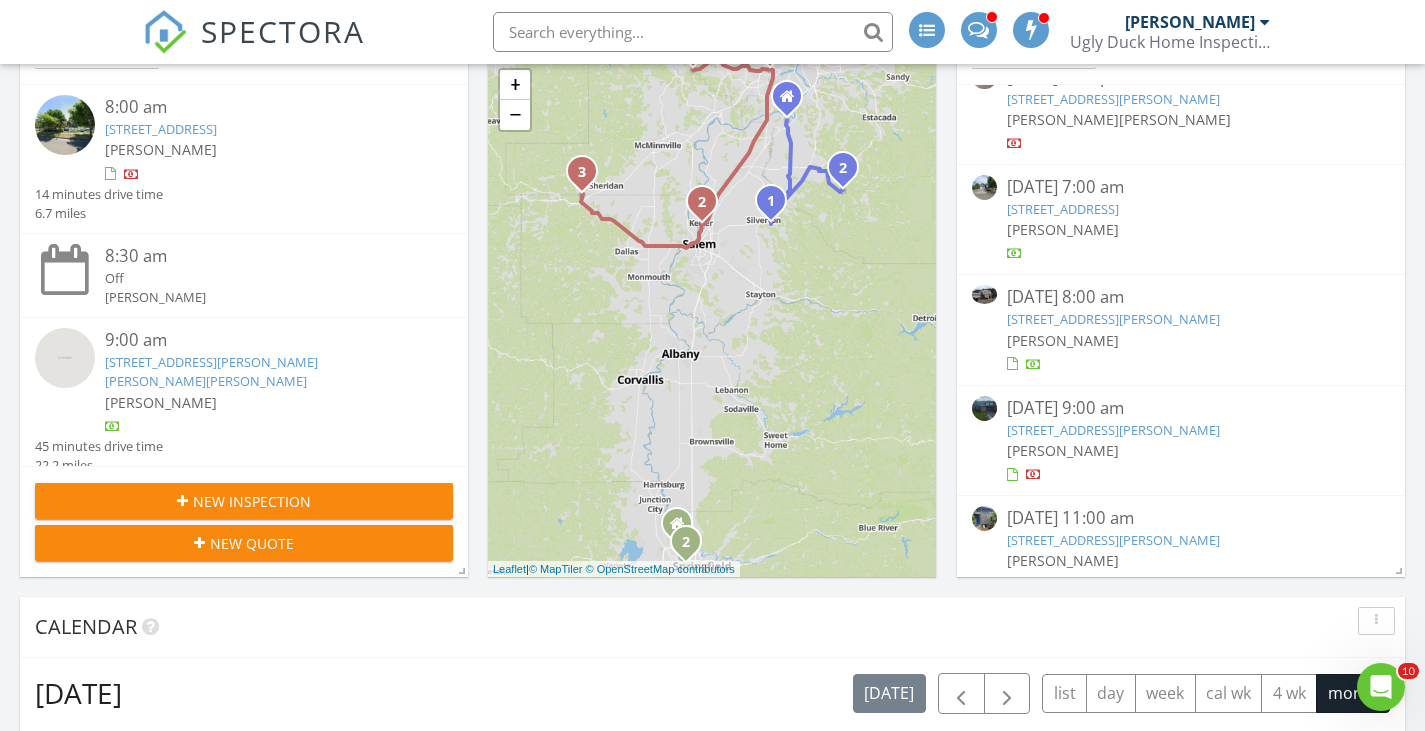 click on "[PERSON_NAME]" at bounding box center [1181, 340] 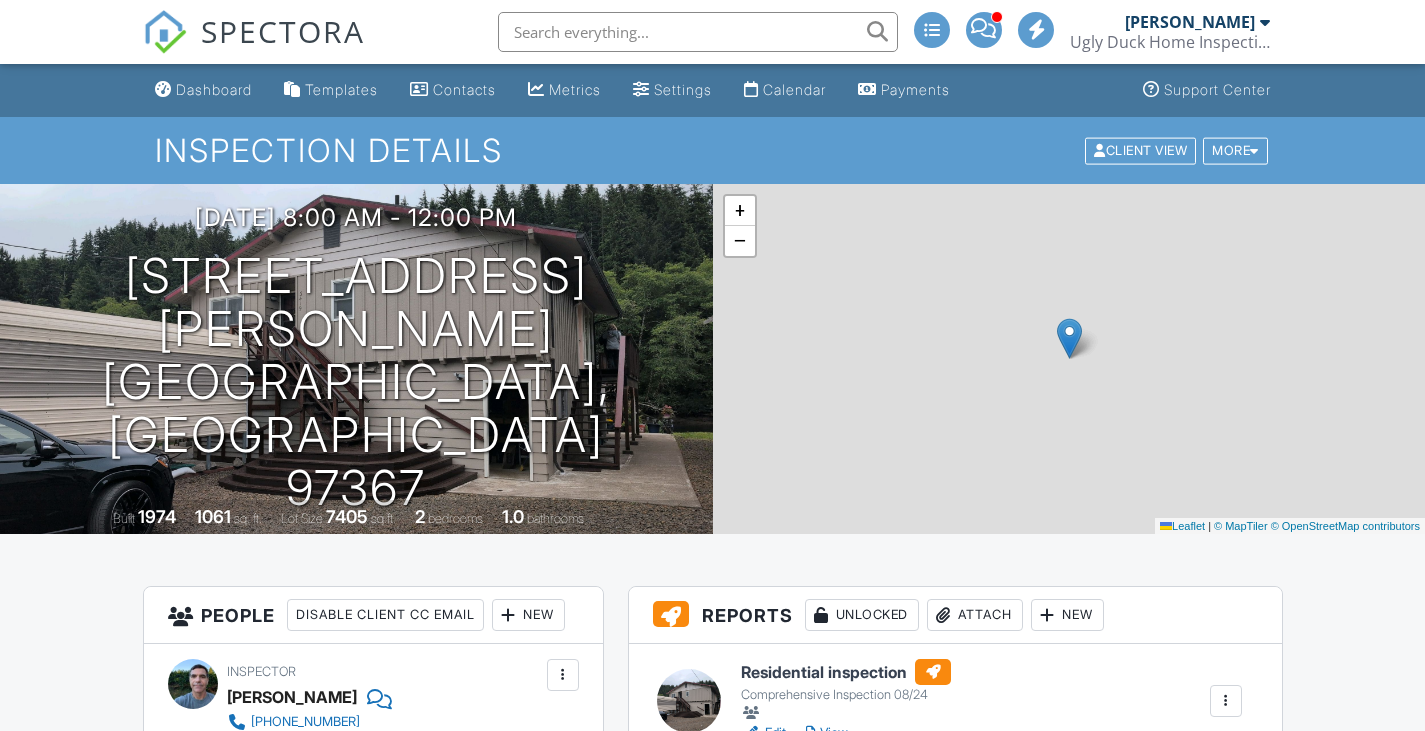 scroll, scrollTop: 0, scrollLeft: 0, axis: both 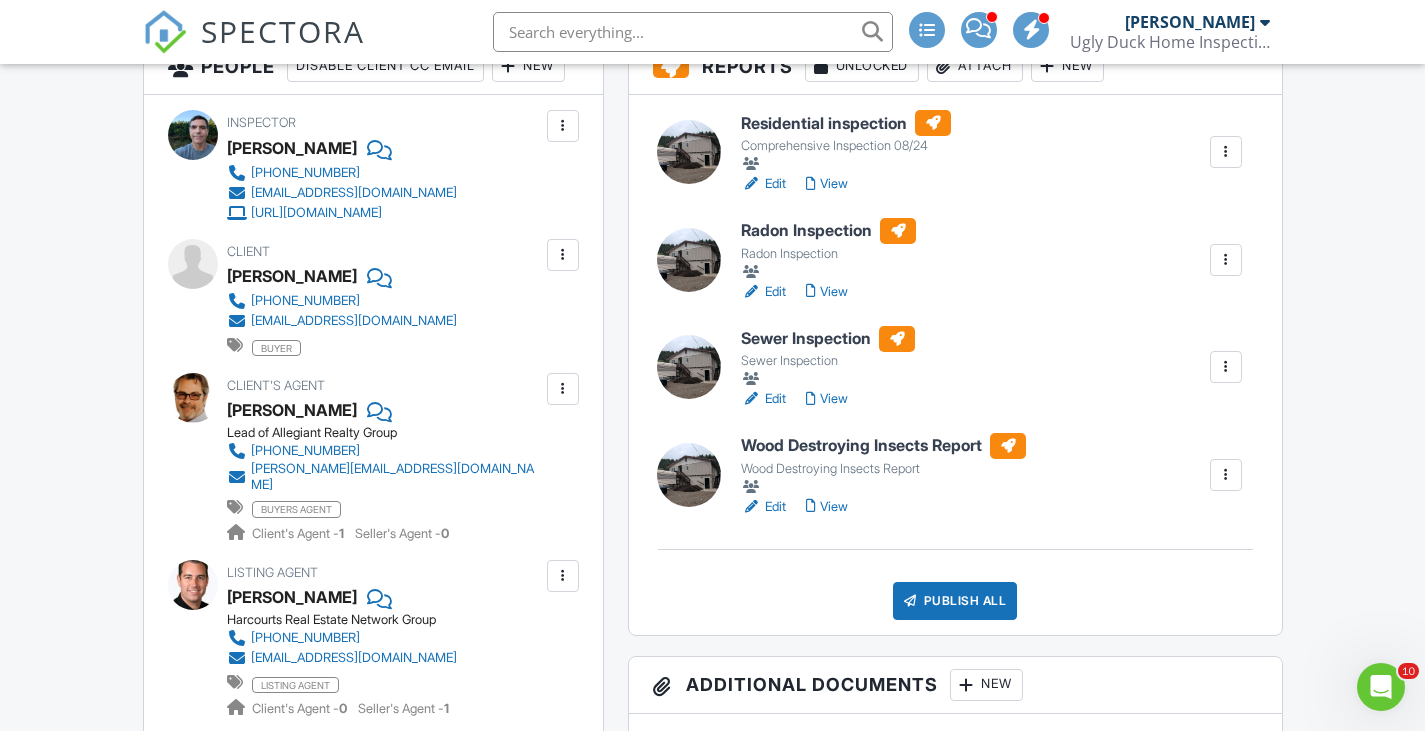 drag, startPoint x: 1439, startPoint y: 110, endPoint x: 1435, endPoint y: 180, distance: 70.11419 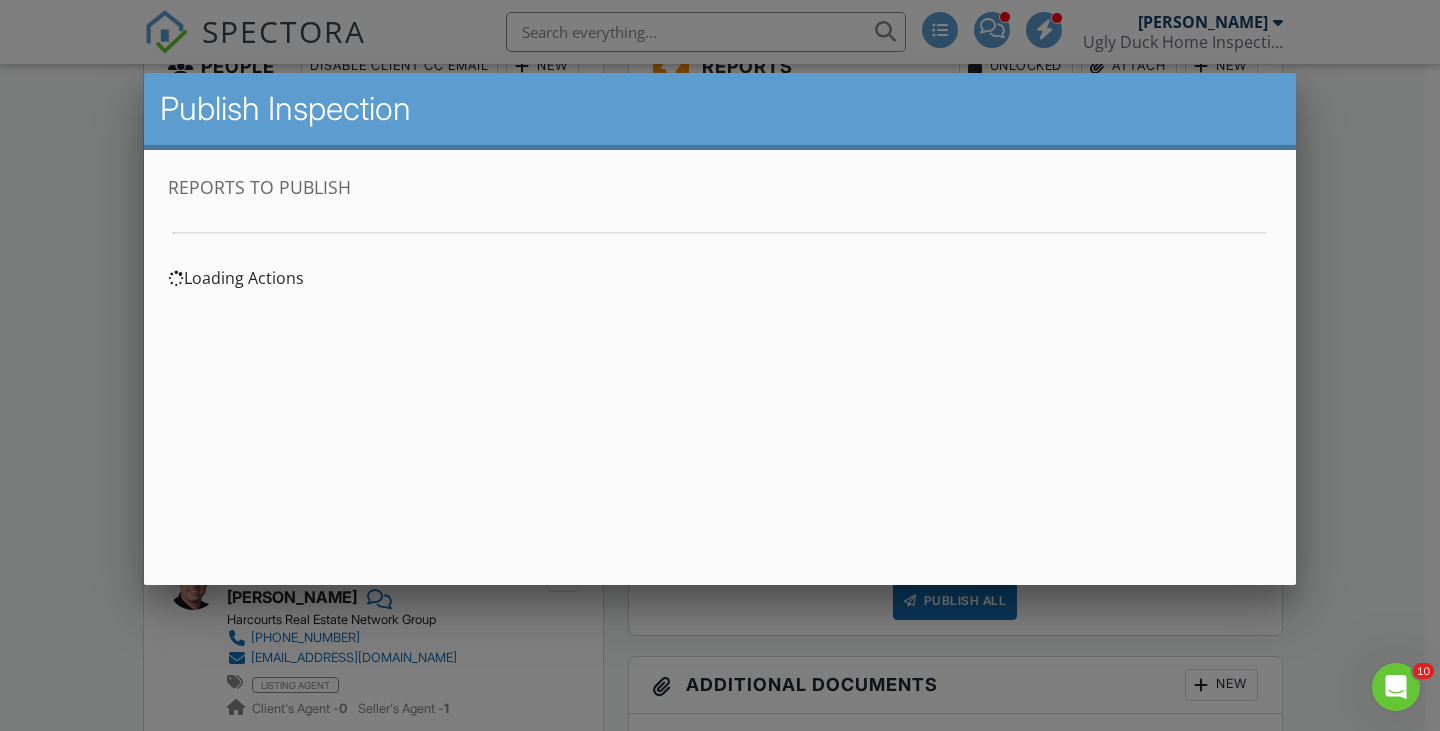 scroll, scrollTop: 0, scrollLeft: 0, axis: both 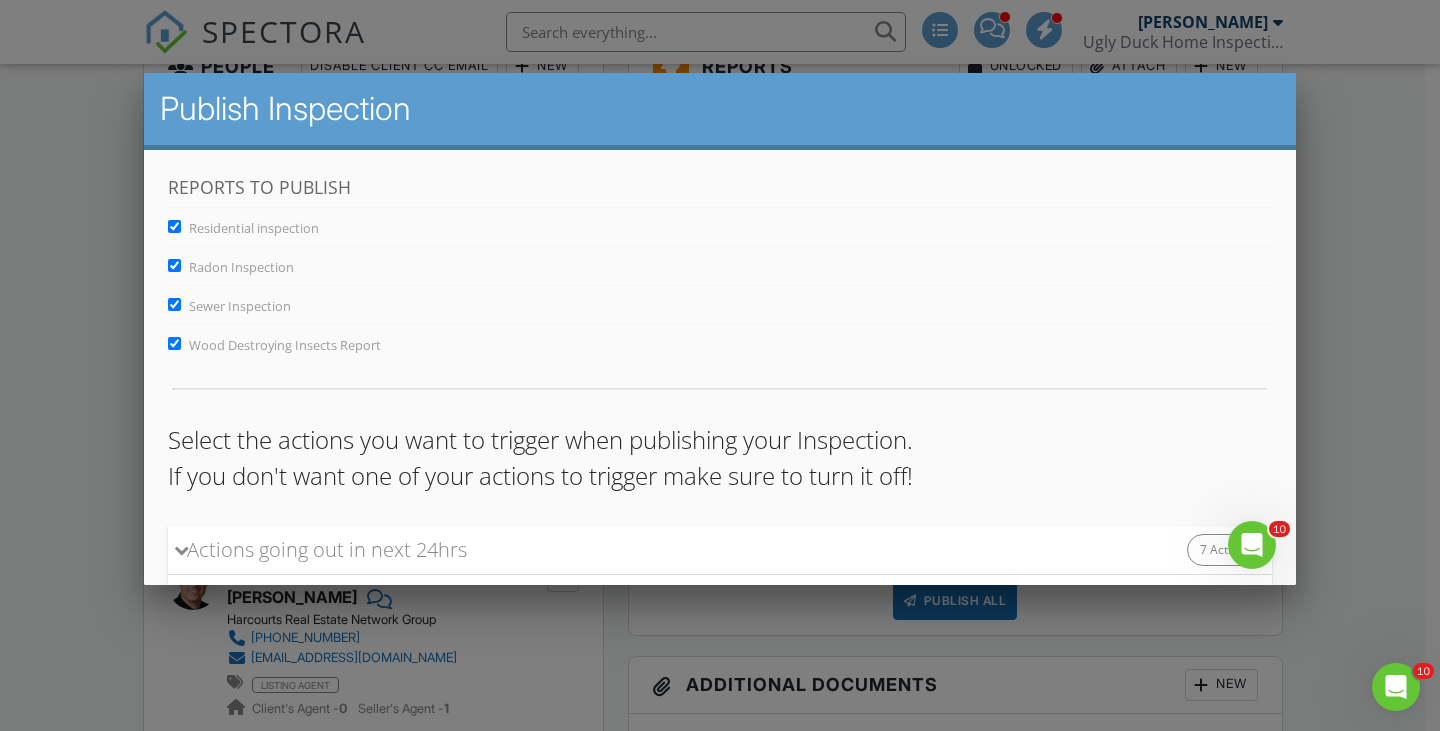 click on "Radon Inspection" at bounding box center (174, 265) 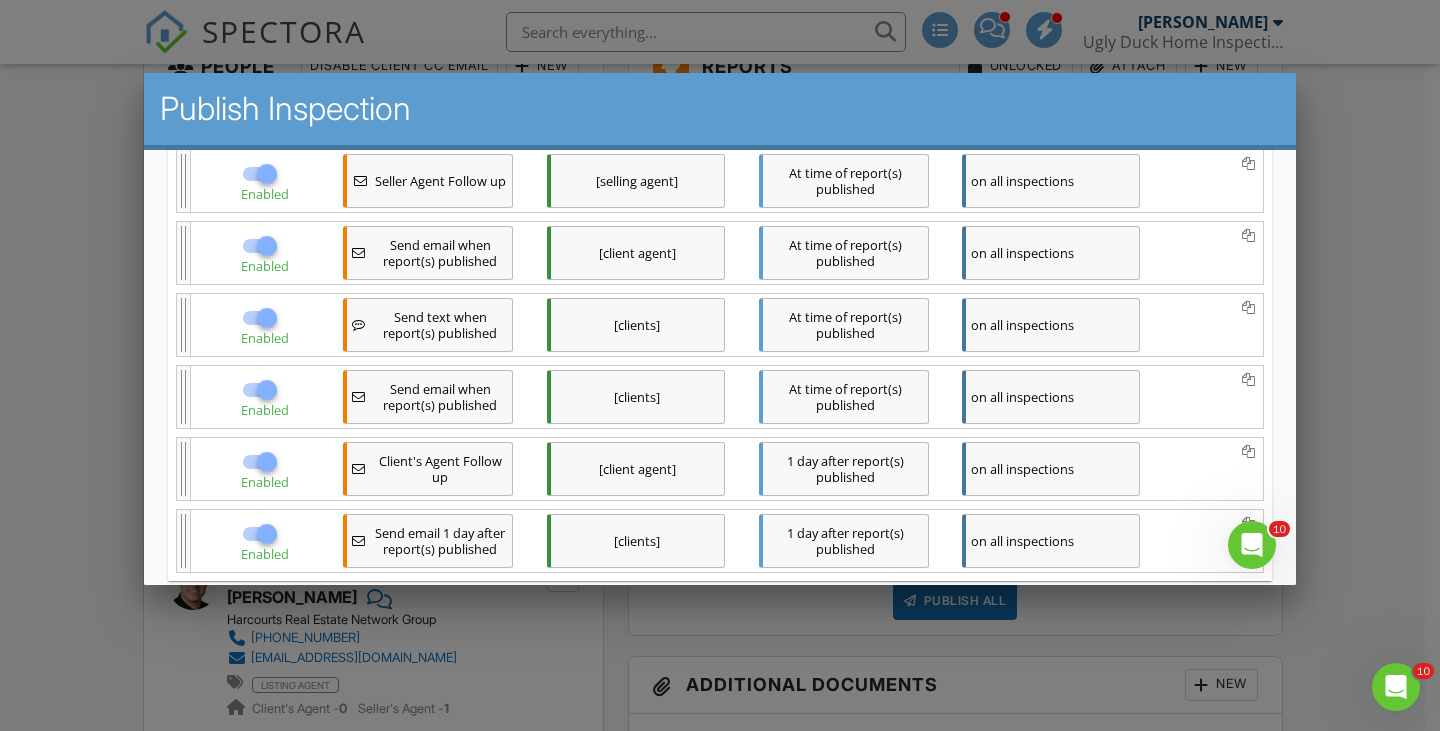 scroll, scrollTop: 648, scrollLeft: 0, axis: vertical 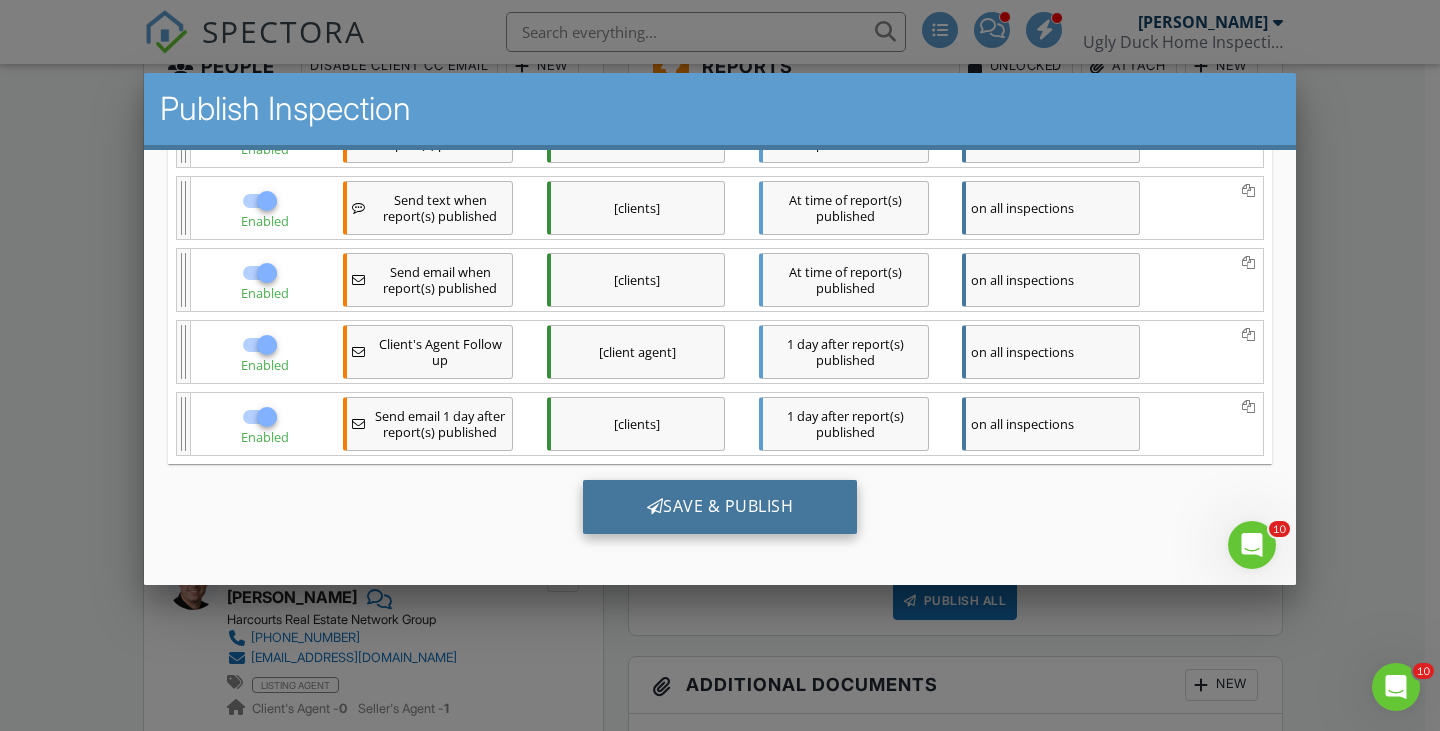 click on "Save & Publish" at bounding box center [720, 507] 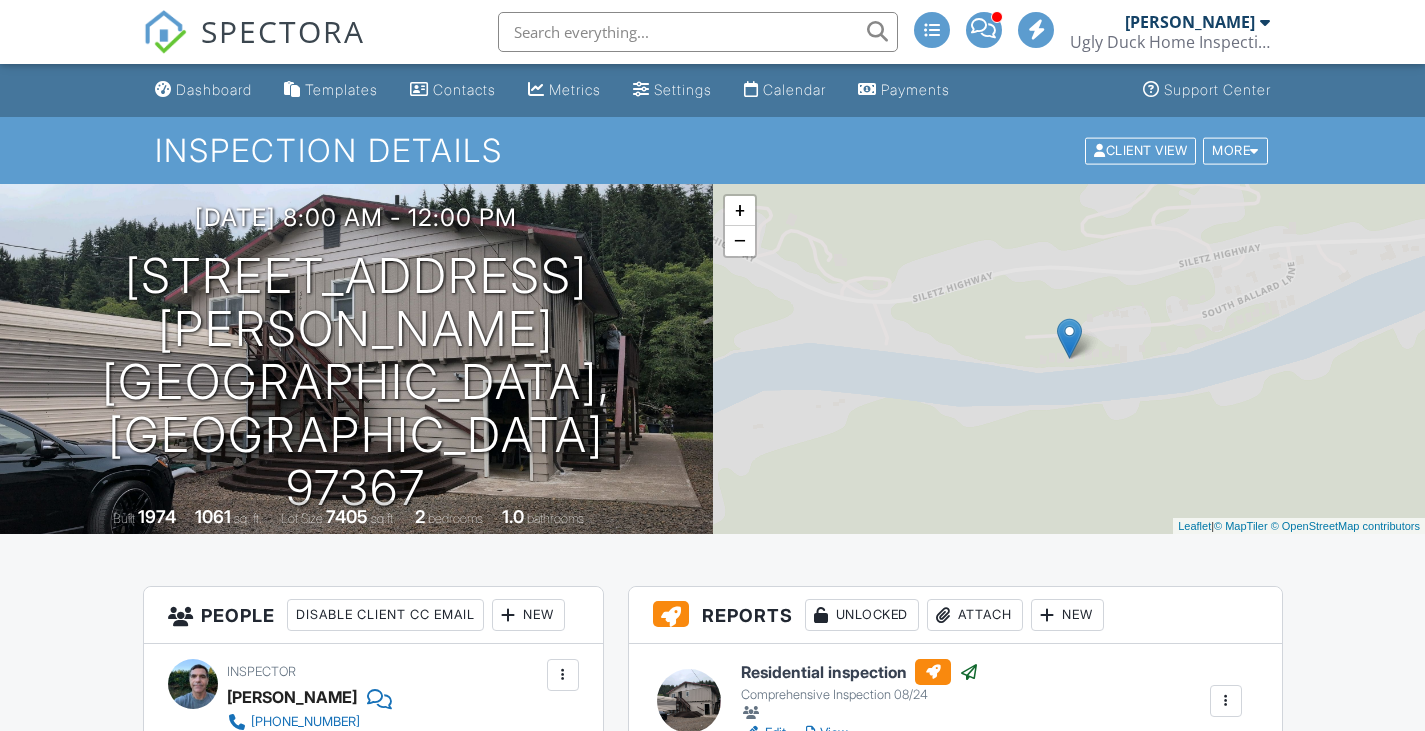 scroll, scrollTop: 0, scrollLeft: 0, axis: both 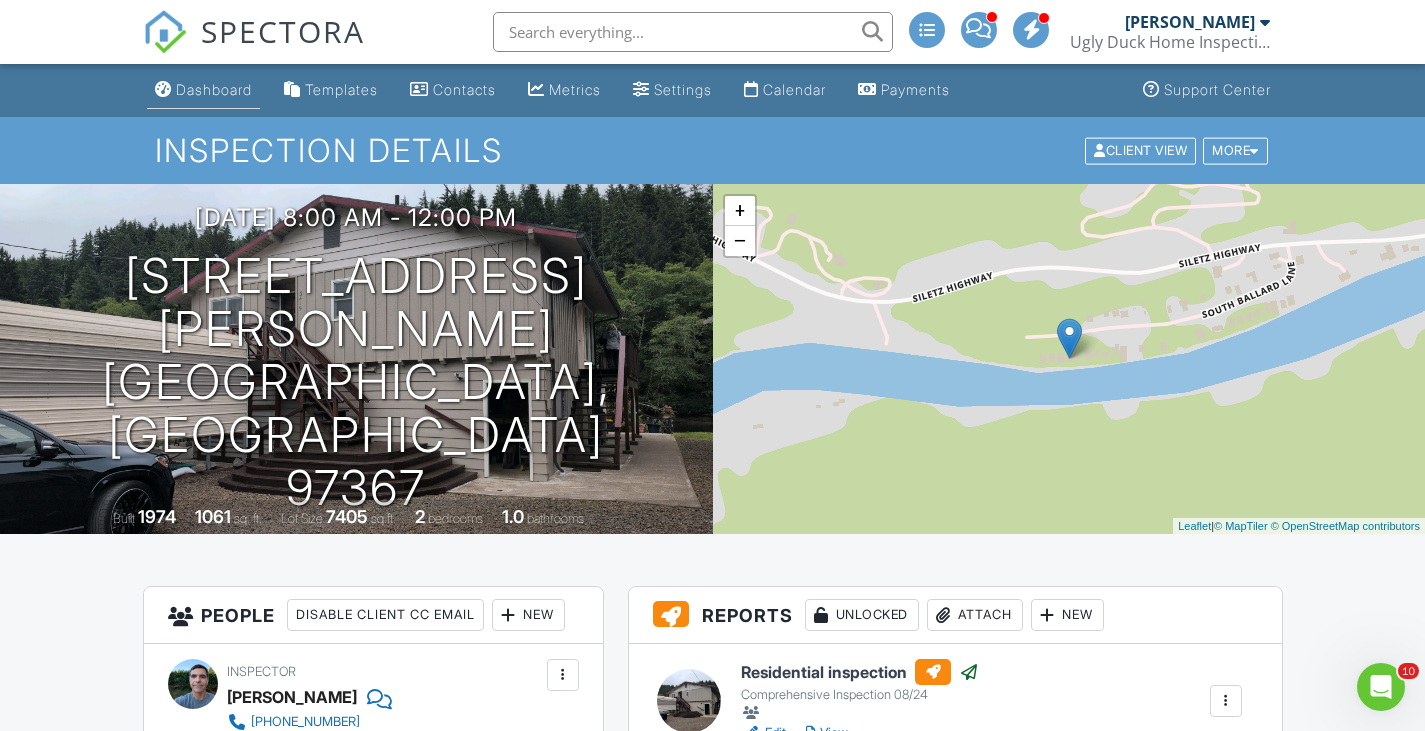 click on "Dashboard" at bounding box center (214, 89) 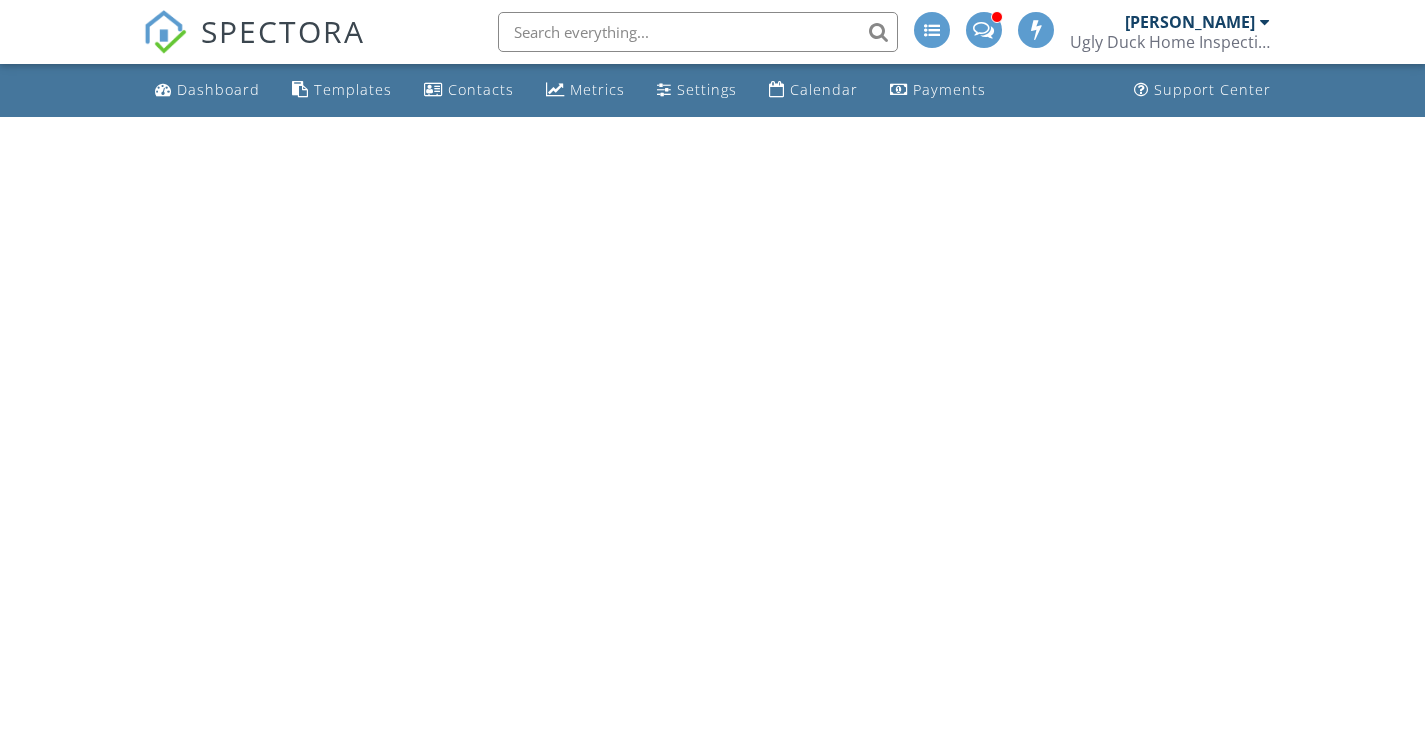 scroll, scrollTop: 0, scrollLeft: 0, axis: both 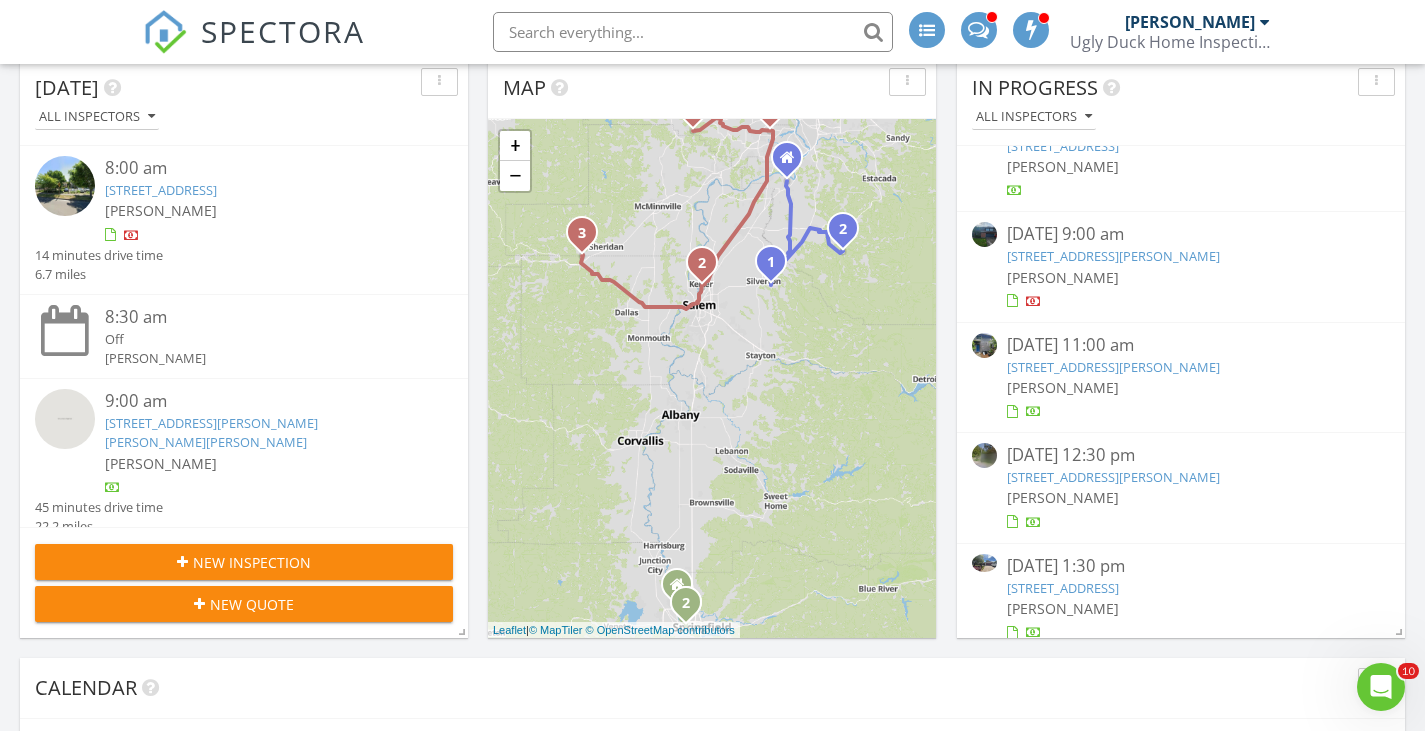 click on "2059 Bay Meadows Dr, West Linn, OR 97068" at bounding box center (1113, 256) 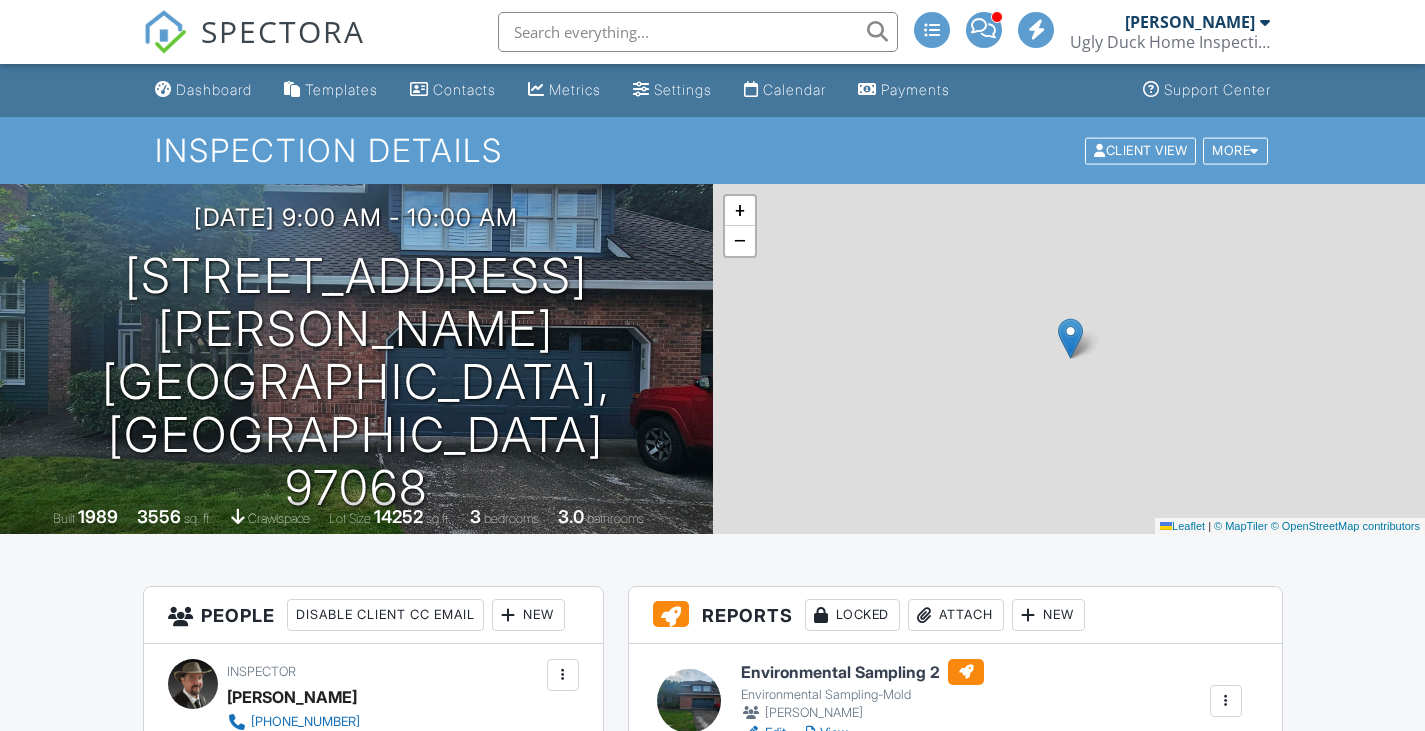 scroll, scrollTop: 0, scrollLeft: 0, axis: both 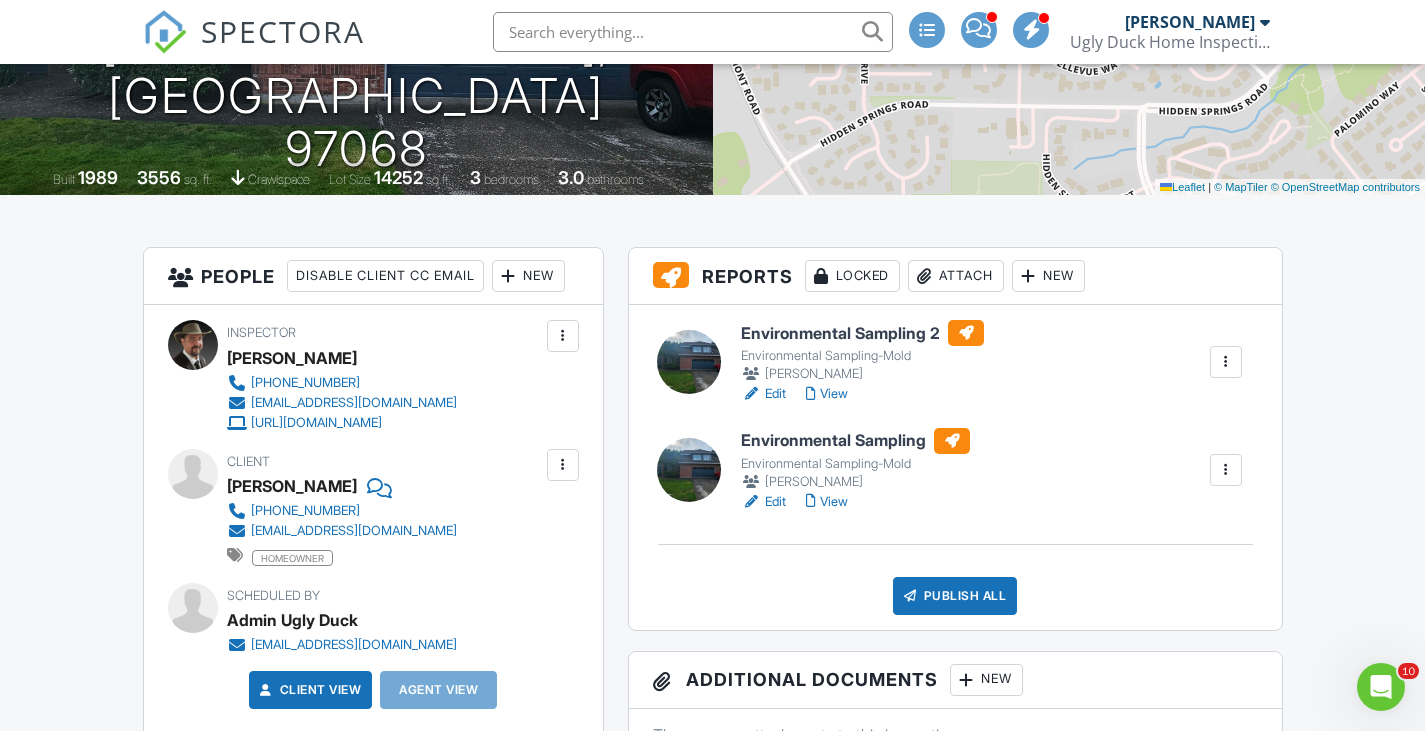 click at bounding box center (1226, 362) 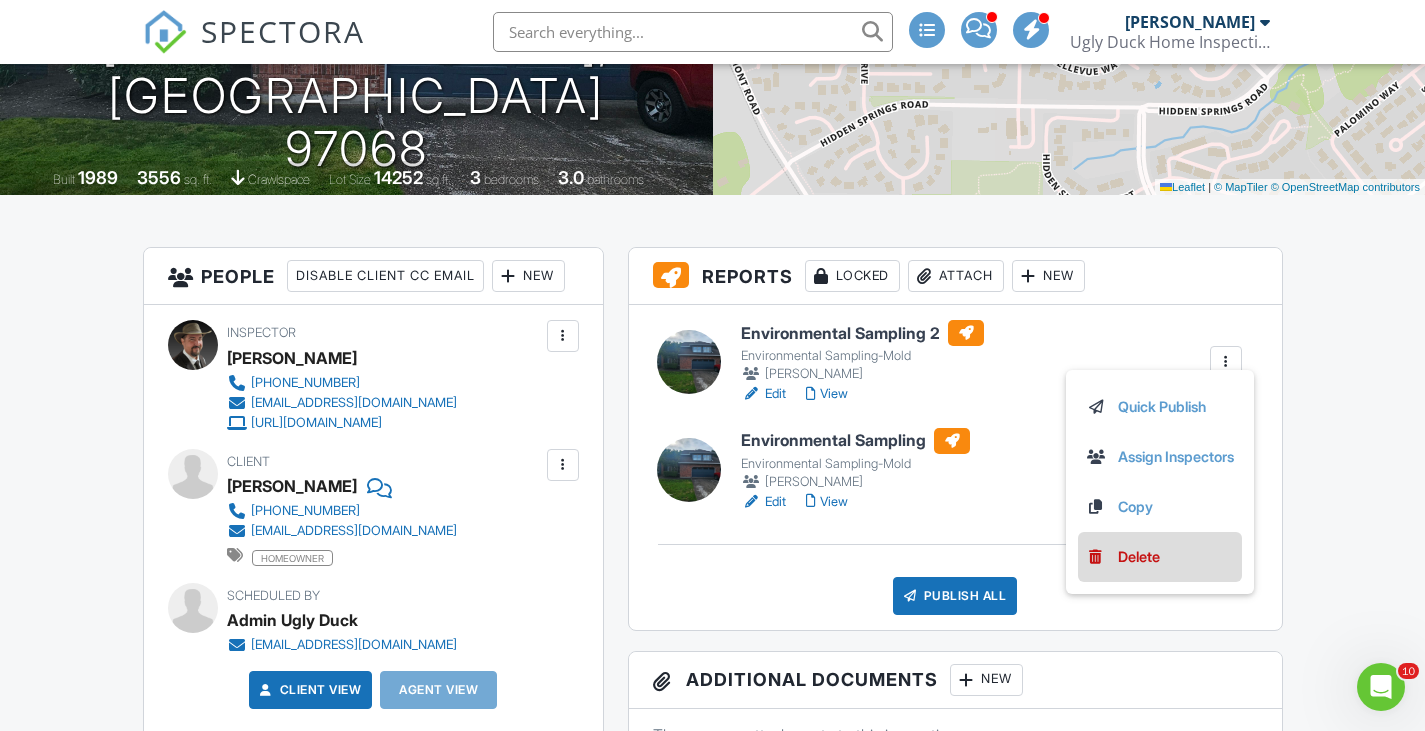 click on "Delete" at bounding box center [1160, 557] 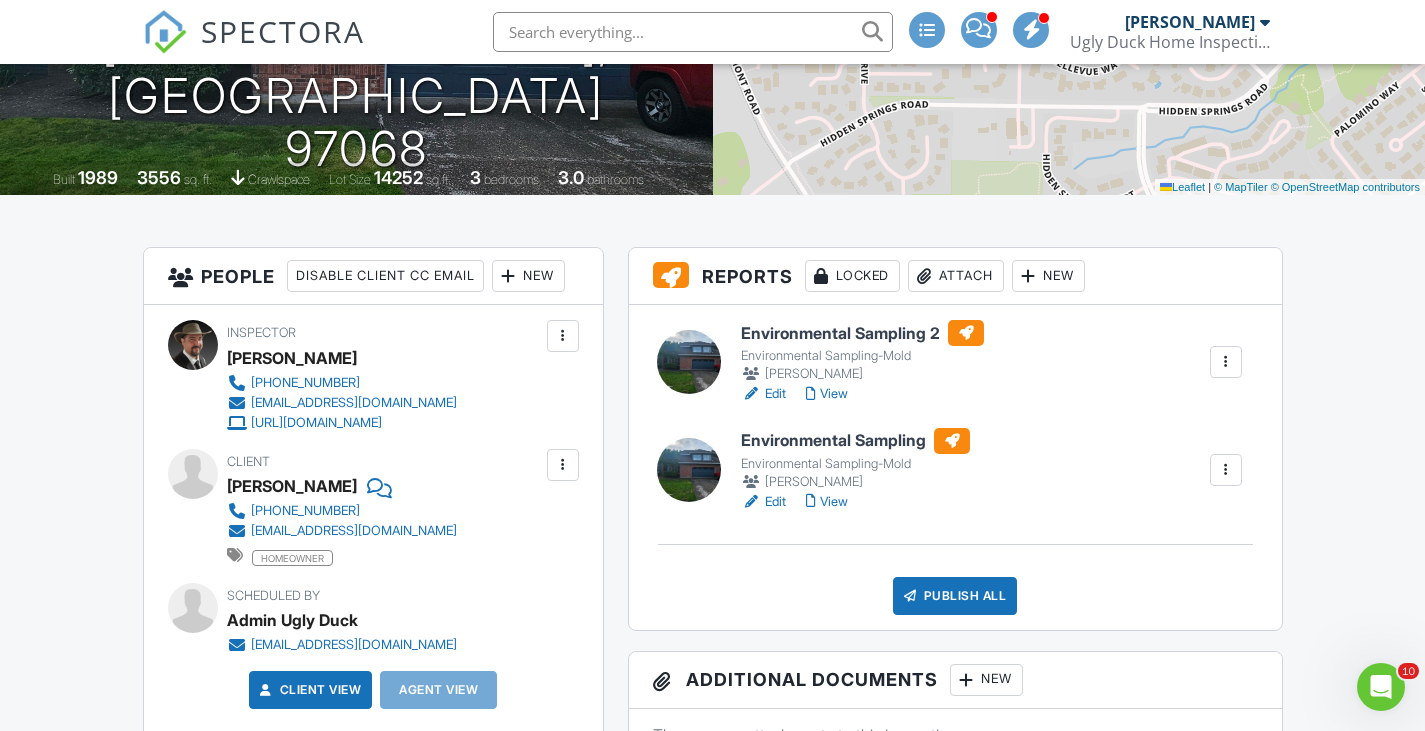 click at bounding box center [1226, 362] 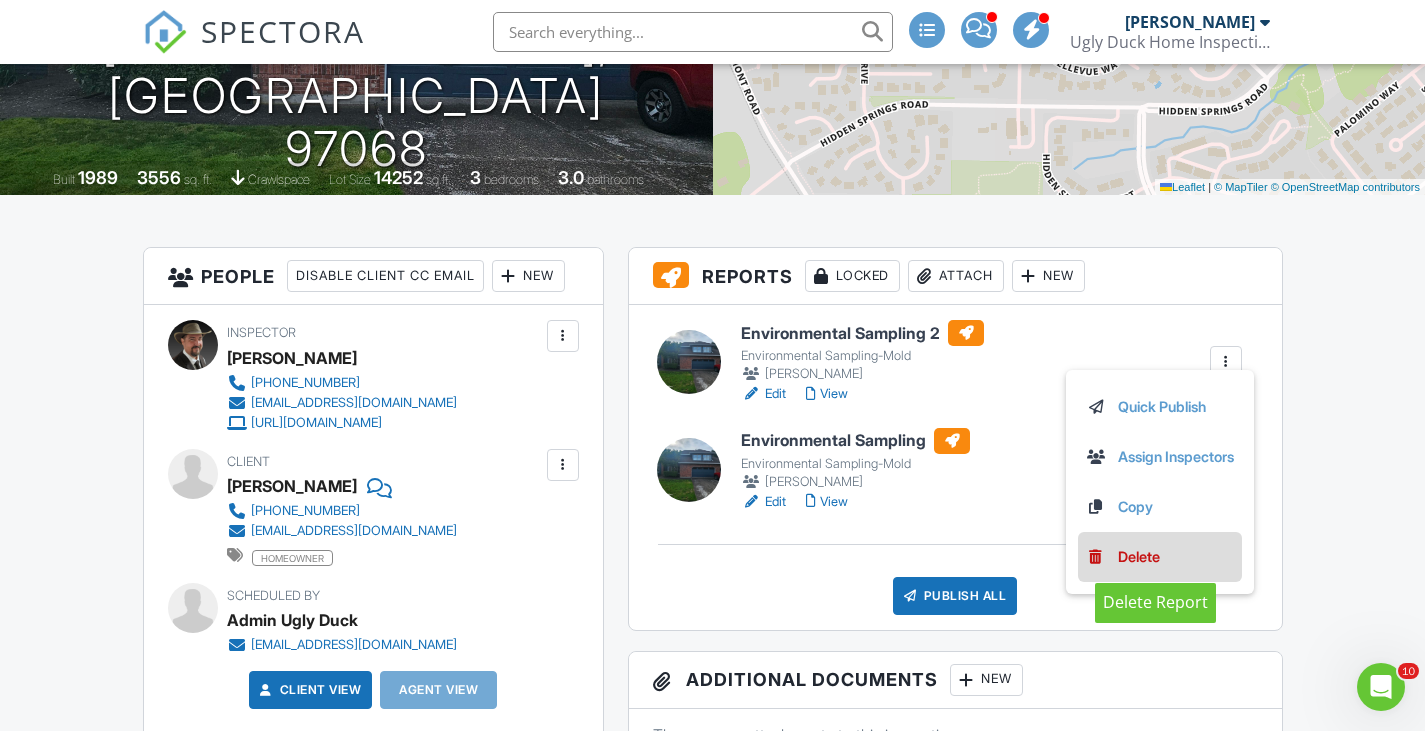 click on "Delete" at bounding box center [1139, 557] 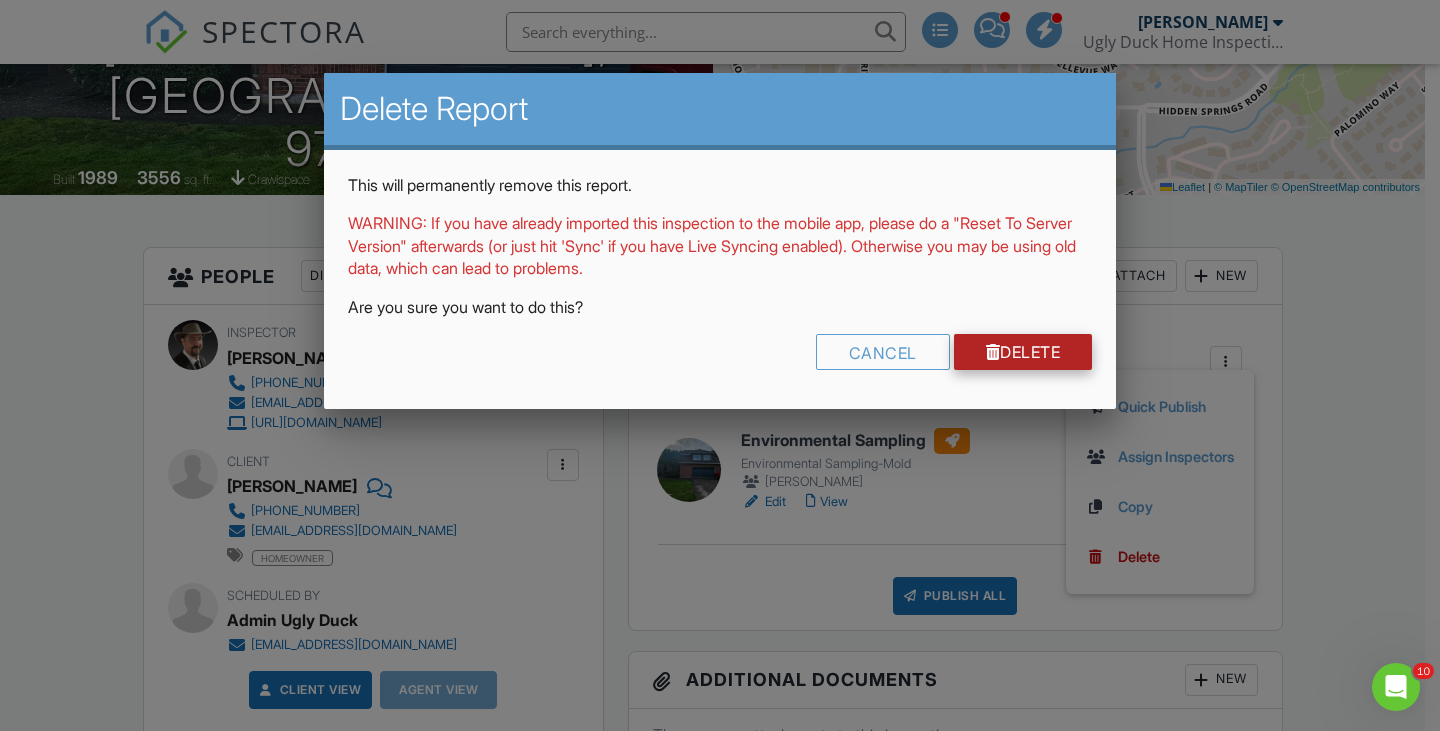 click on "Delete" at bounding box center [1023, 352] 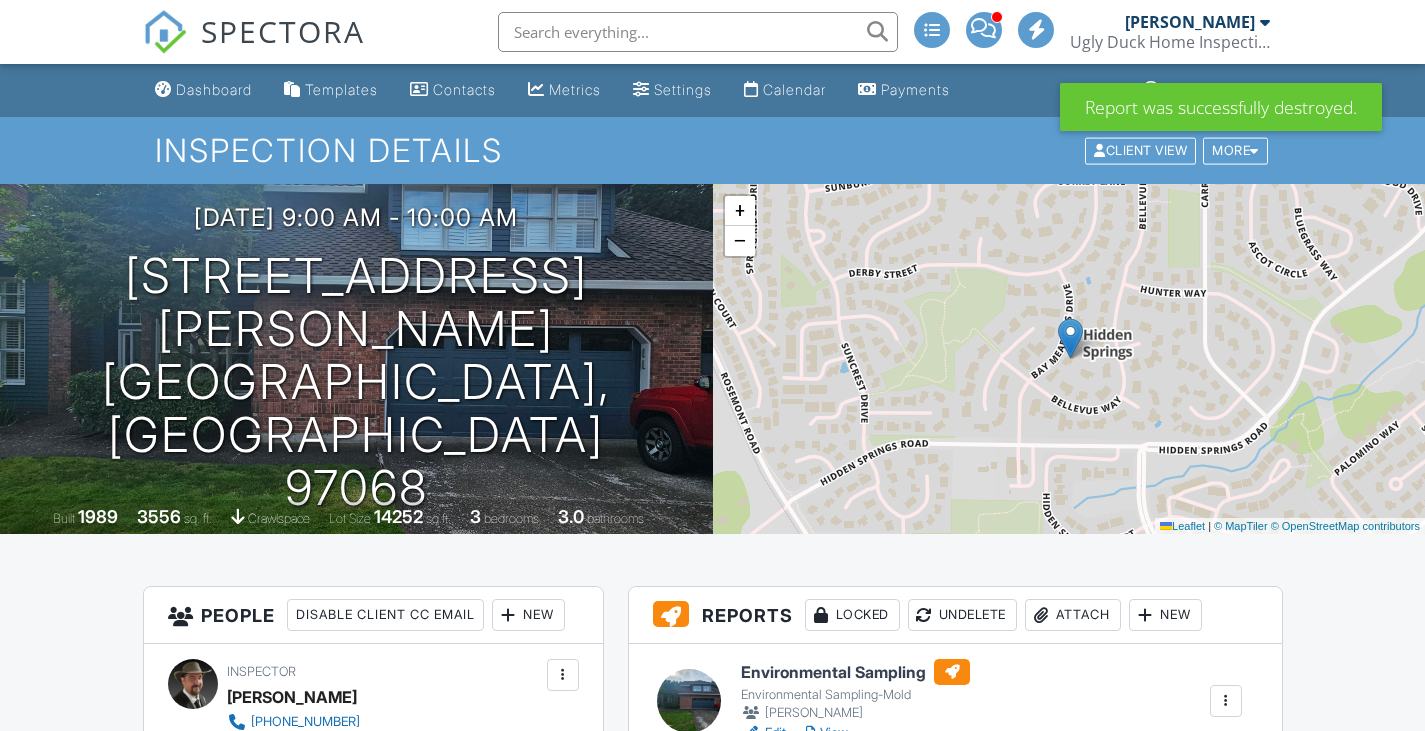 scroll, scrollTop: 0, scrollLeft: 0, axis: both 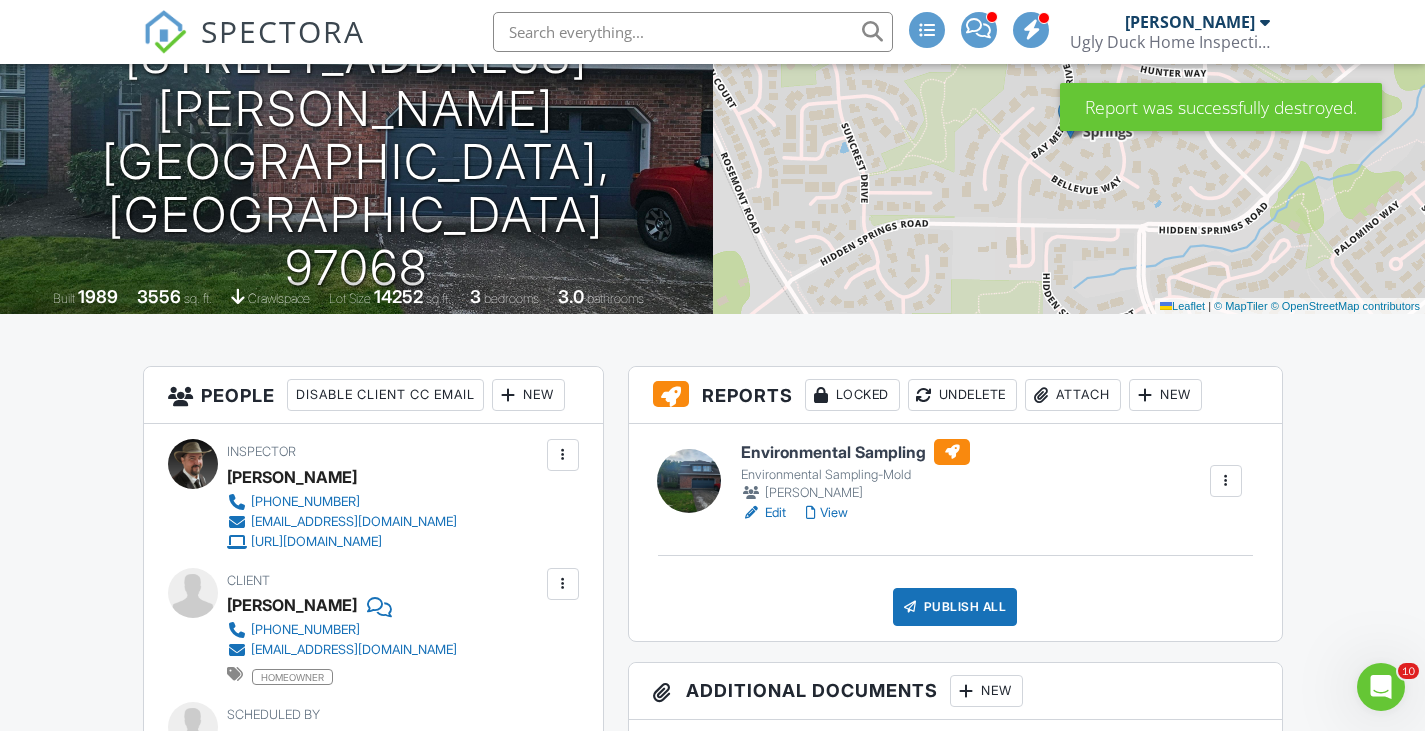 click on "Environmental Sampling" at bounding box center [855, 452] 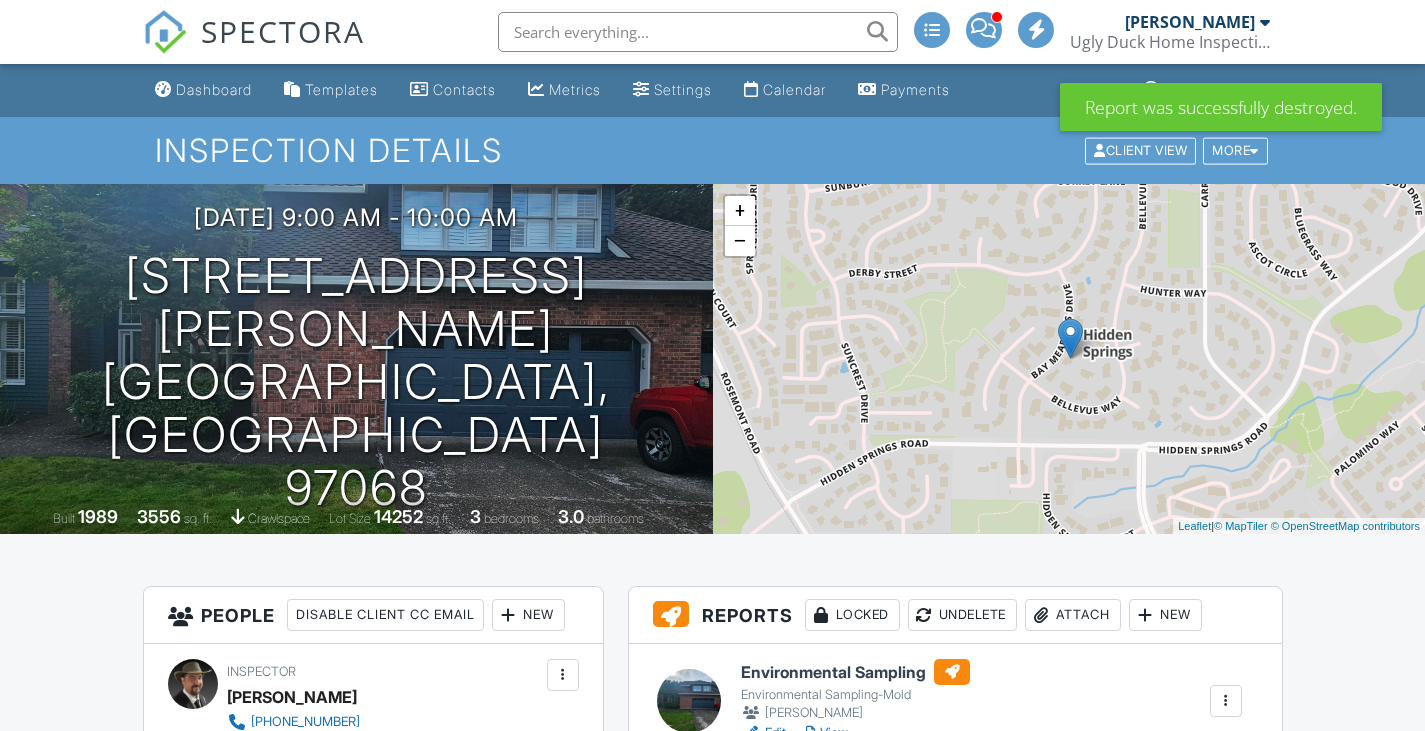 scroll, scrollTop: 0, scrollLeft: 0, axis: both 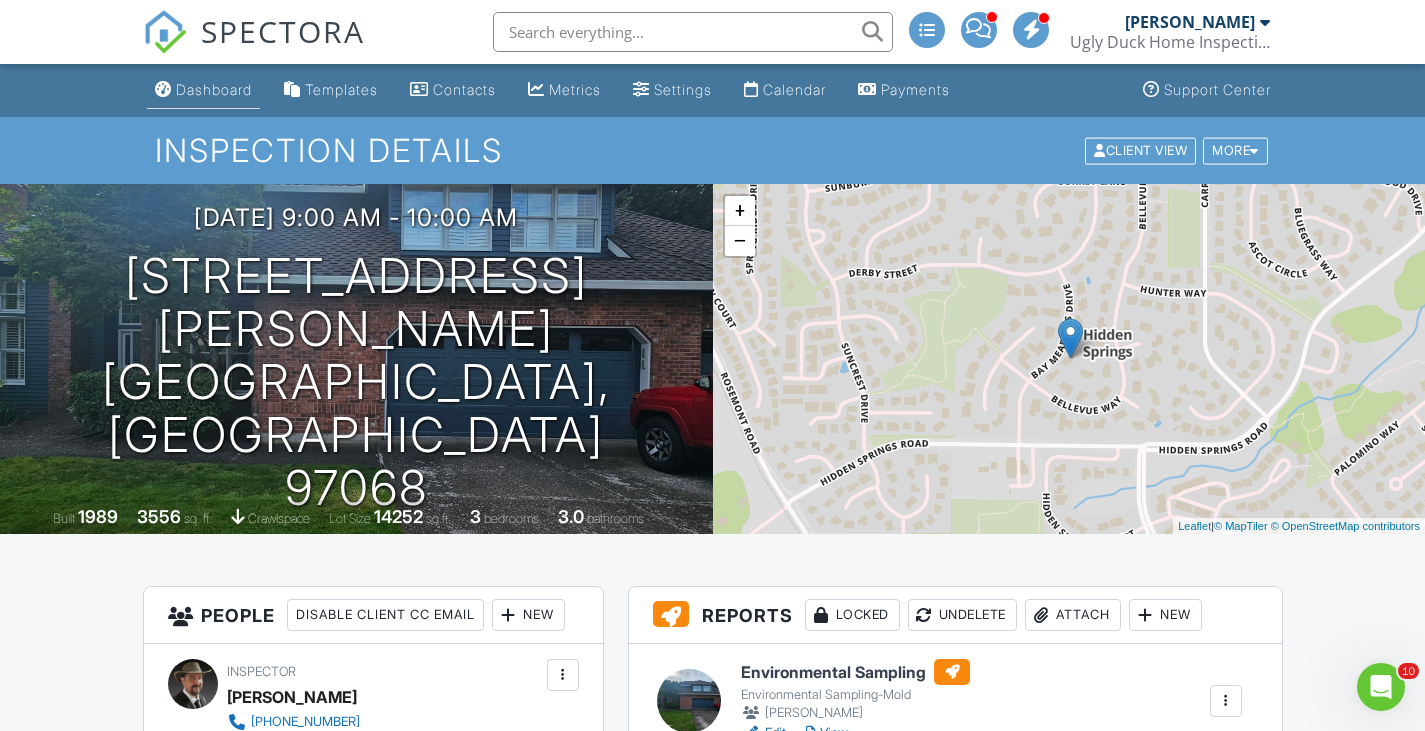 click on "Dashboard" at bounding box center (214, 89) 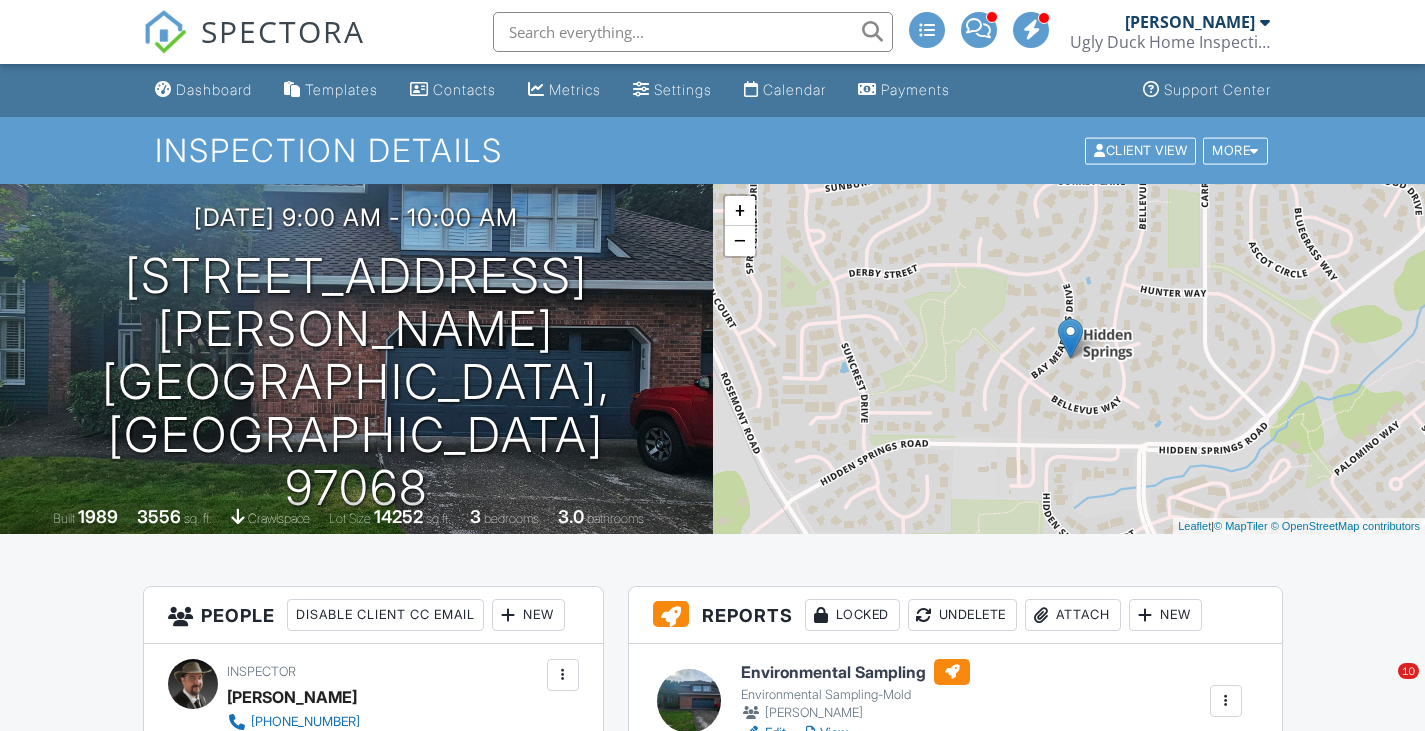 scroll, scrollTop: 0, scrollLeft: 0, axis: both 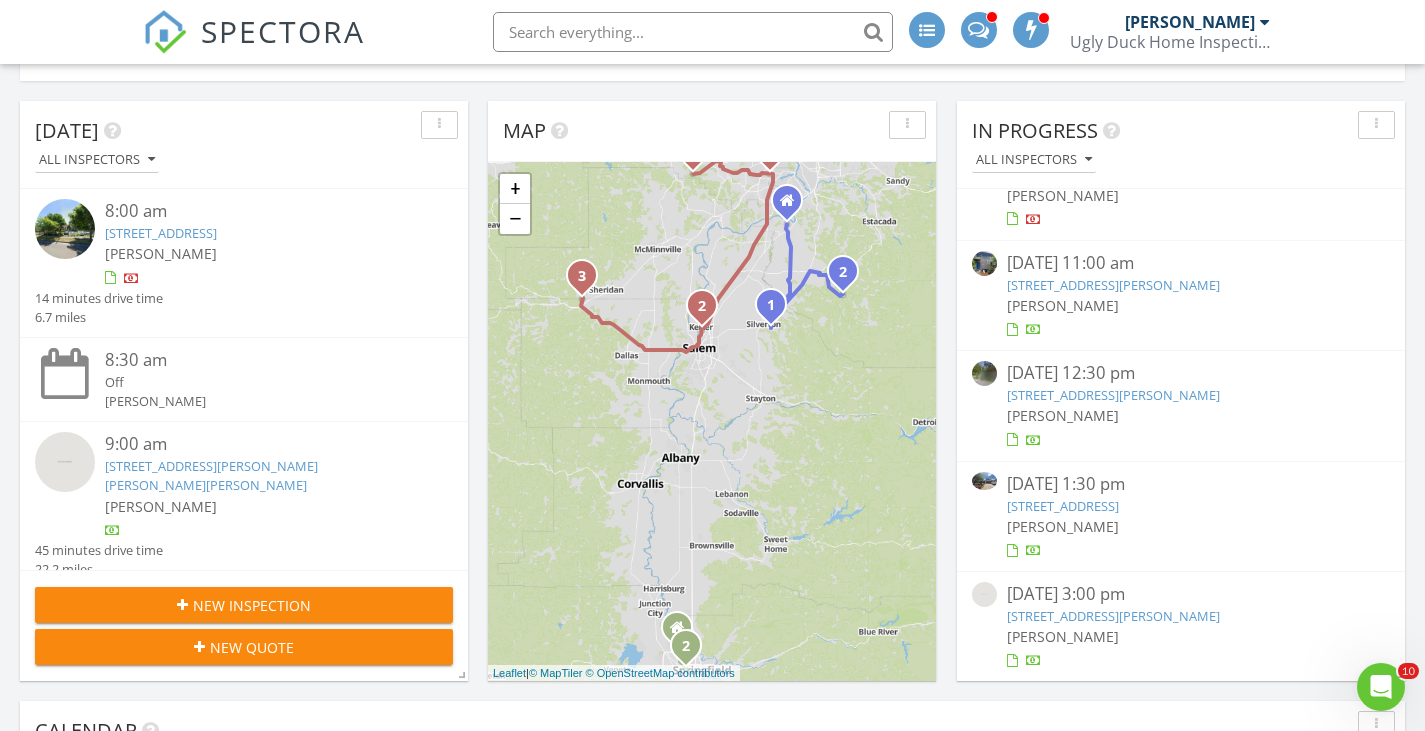 click on "5910 SW Karla Ct, Portland, OR 97239" at bounding box center [1181, 285] 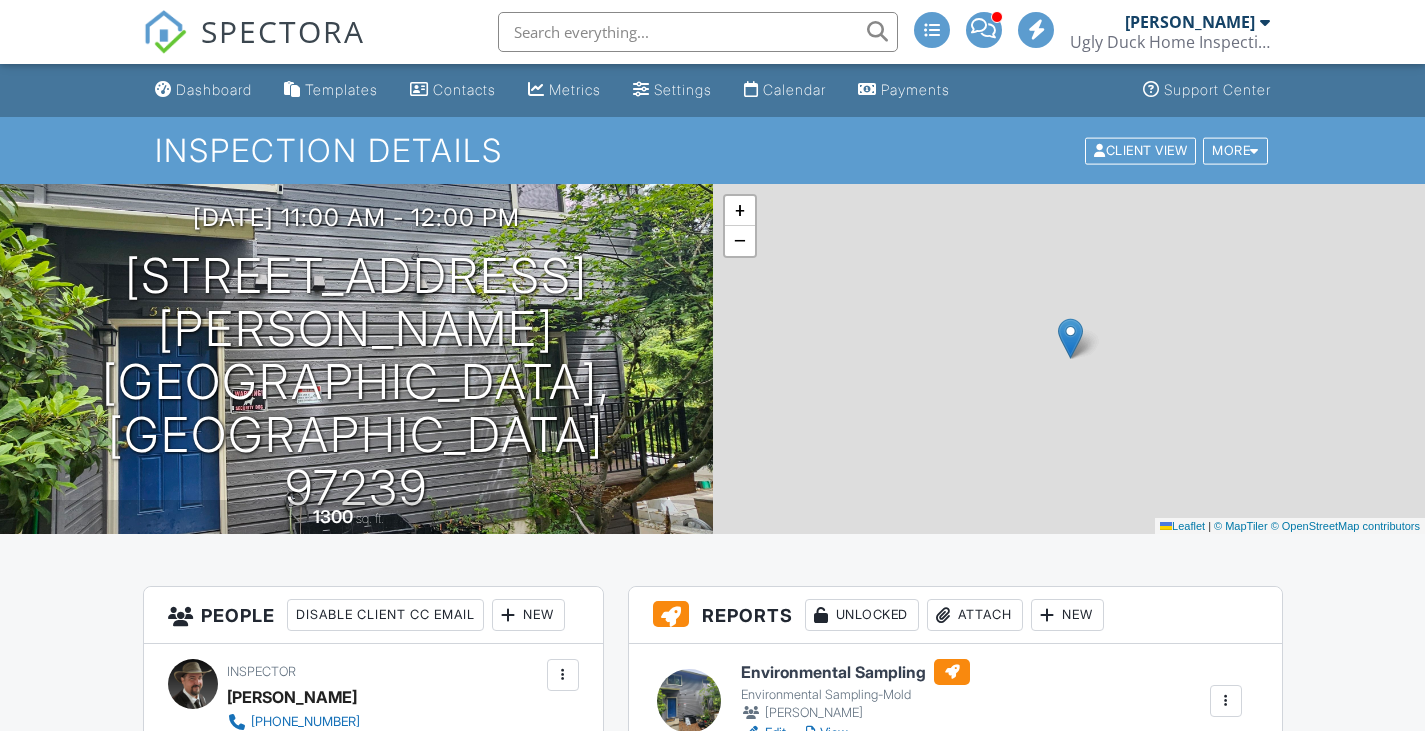 scroll, scrollTop: 0, scrollLeft: 0, axis: both 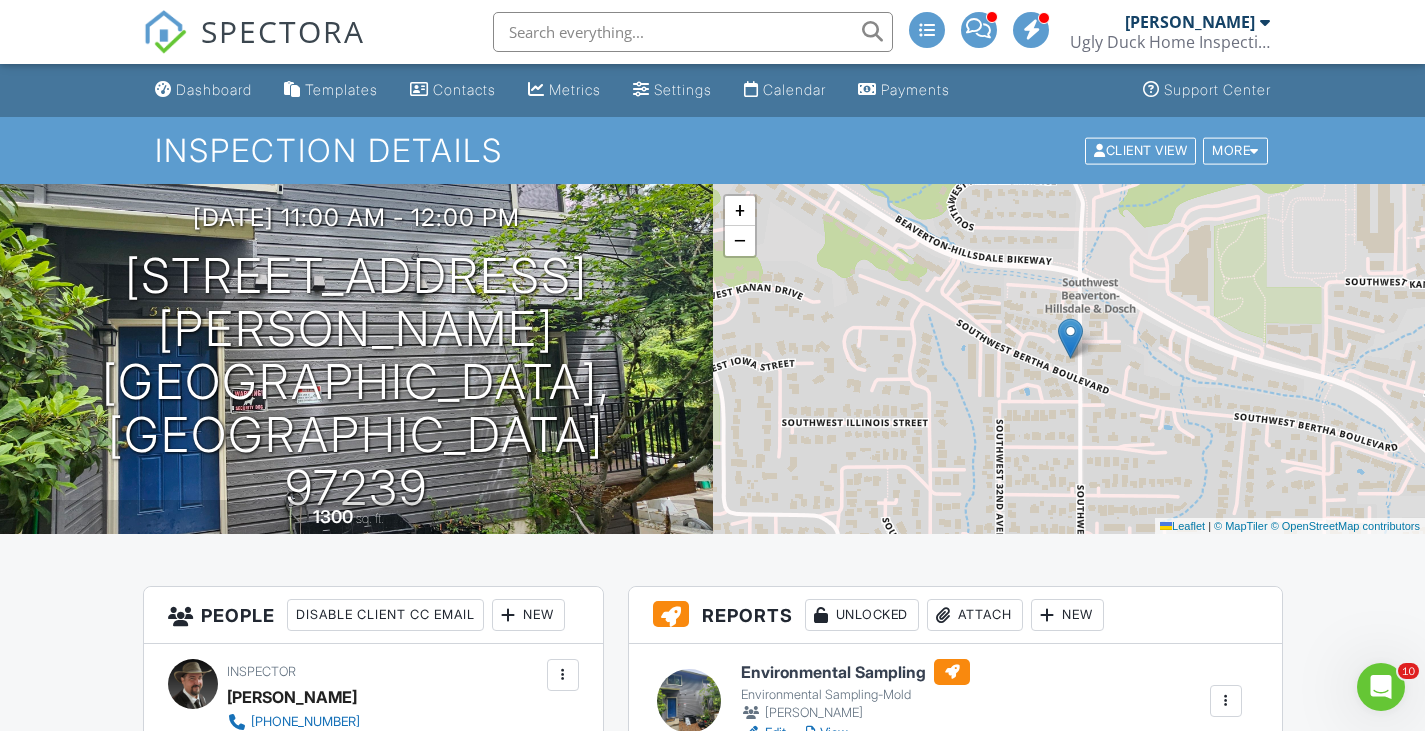 click on "Environmental Sampling" at bounding box center [855, 672] 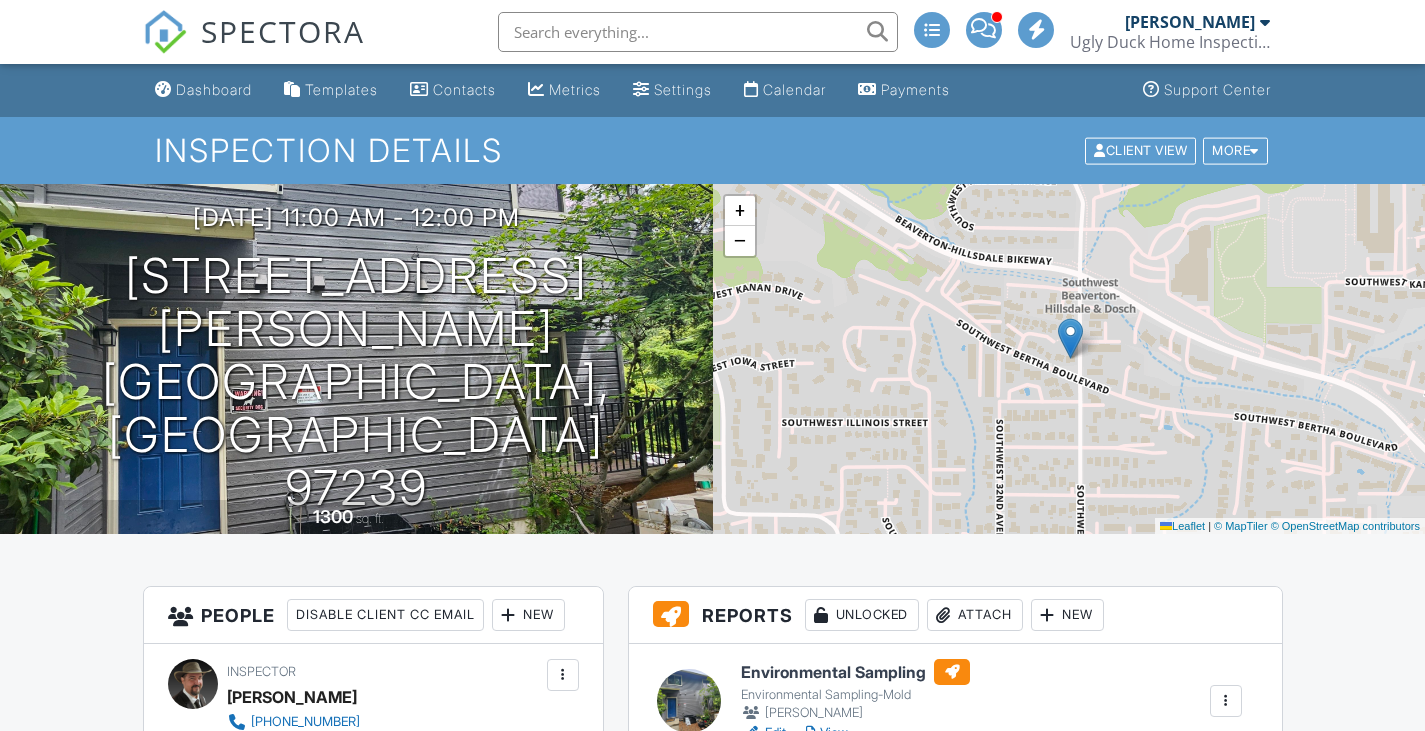 scroll, scrollTop: 0, scrollLeft: 0, axis: both 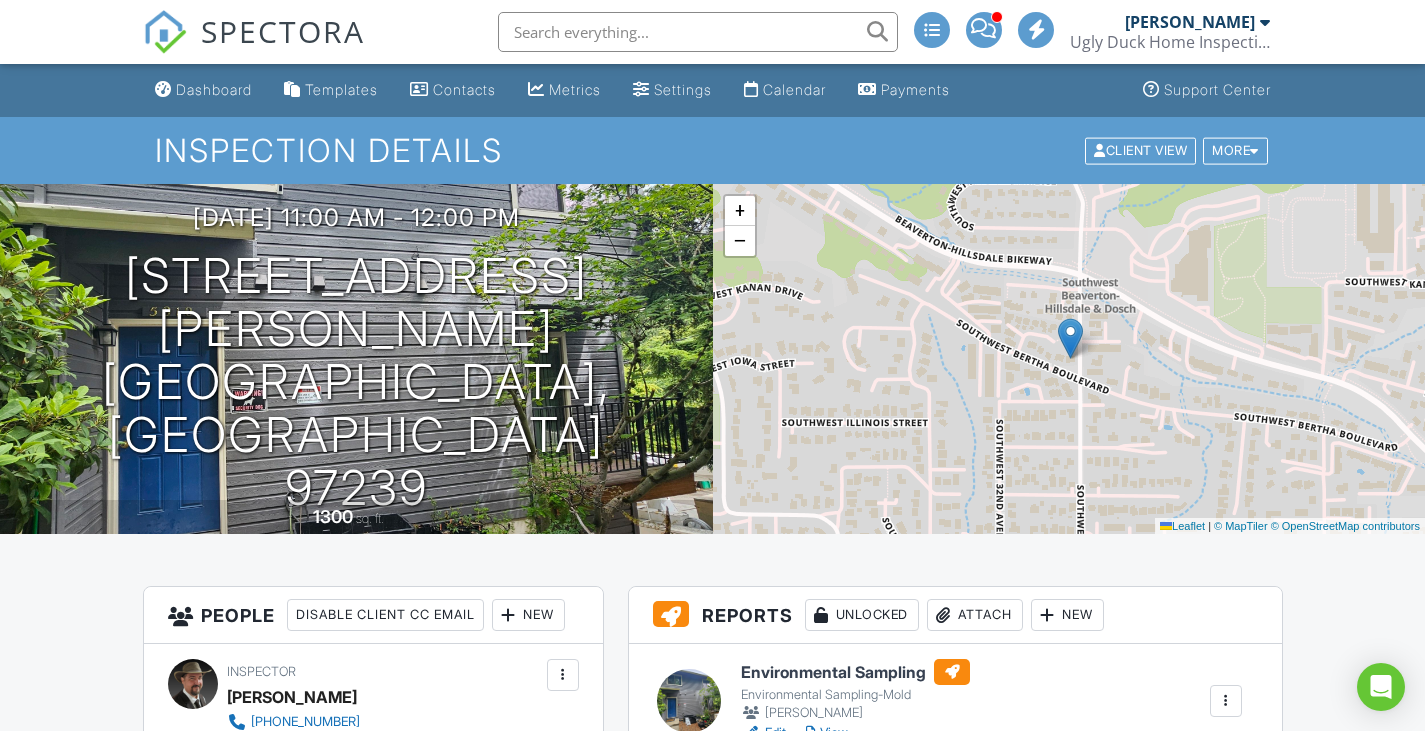 drag, startPoint x: 1424, startPoint y: 126, endPoint x: 1428, endPoint y: 172, distance: 46.173584 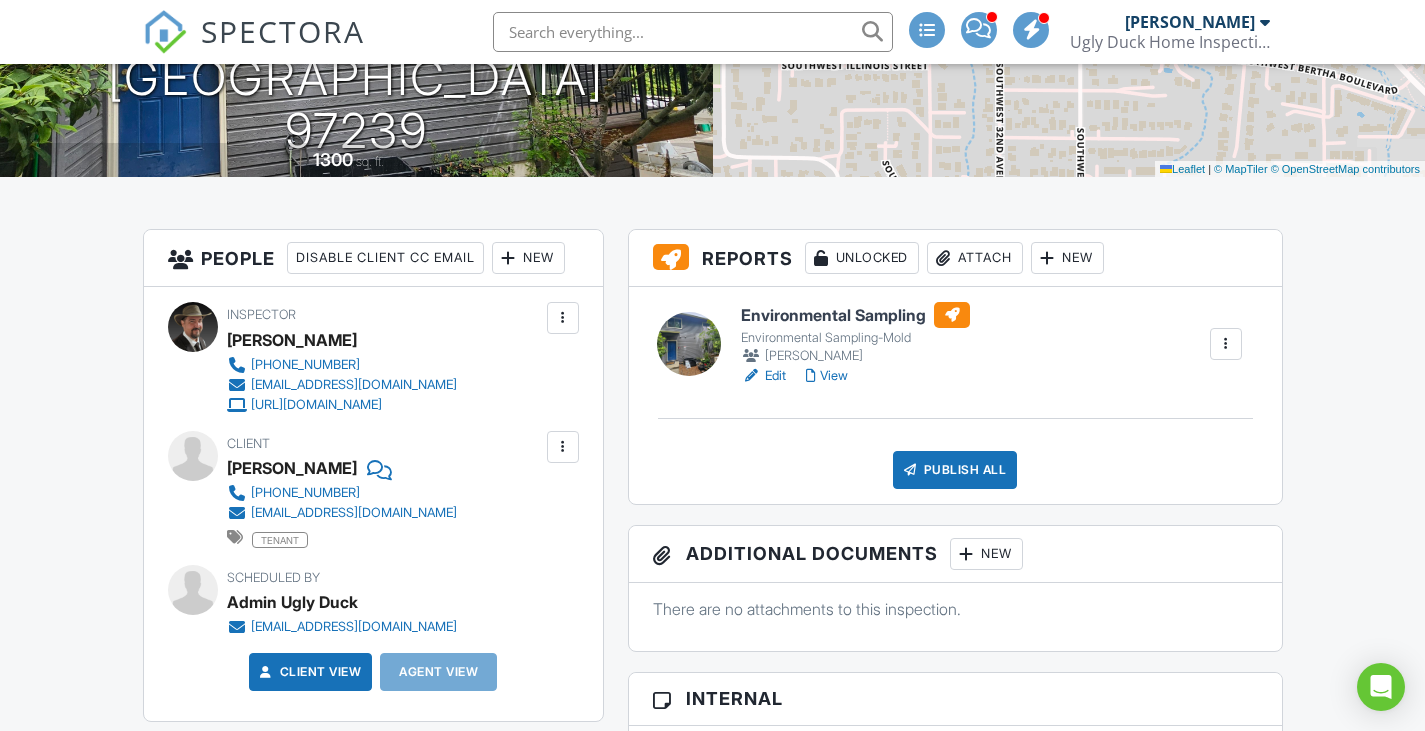 scroll, scrollTop: 389, scrollLeft: 0, axis: vertical 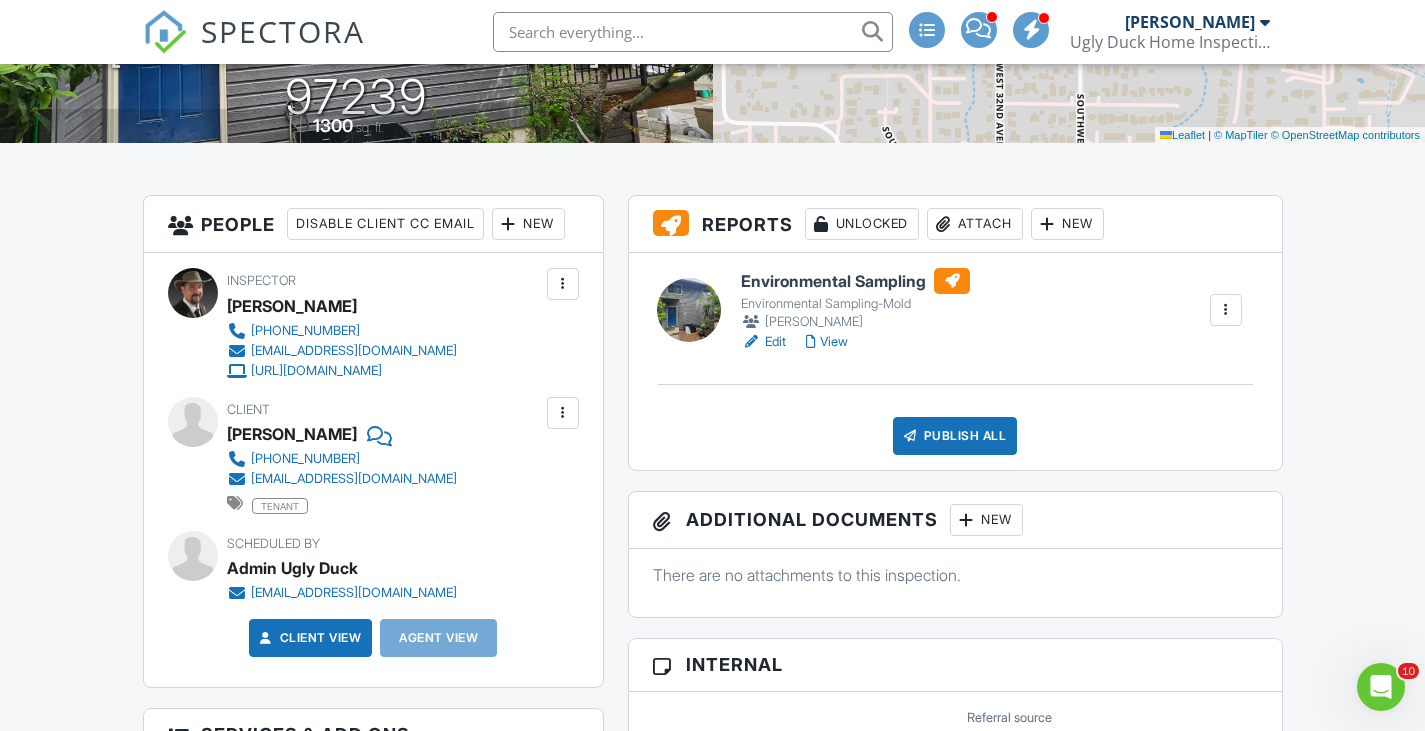 click on "Publish All" at bounding box center [955, 436] 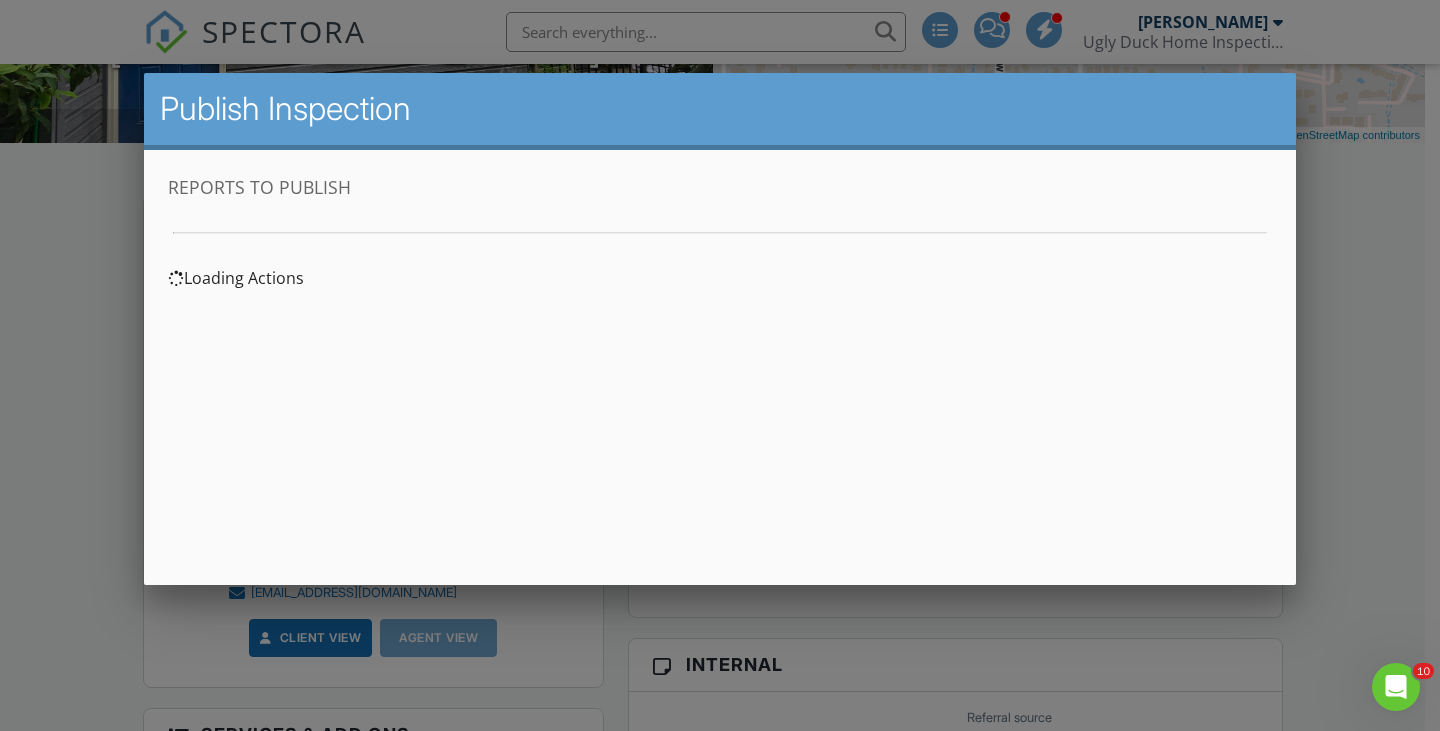 scroll, scrollTop: 0, scrollLeft: 0, axis: both 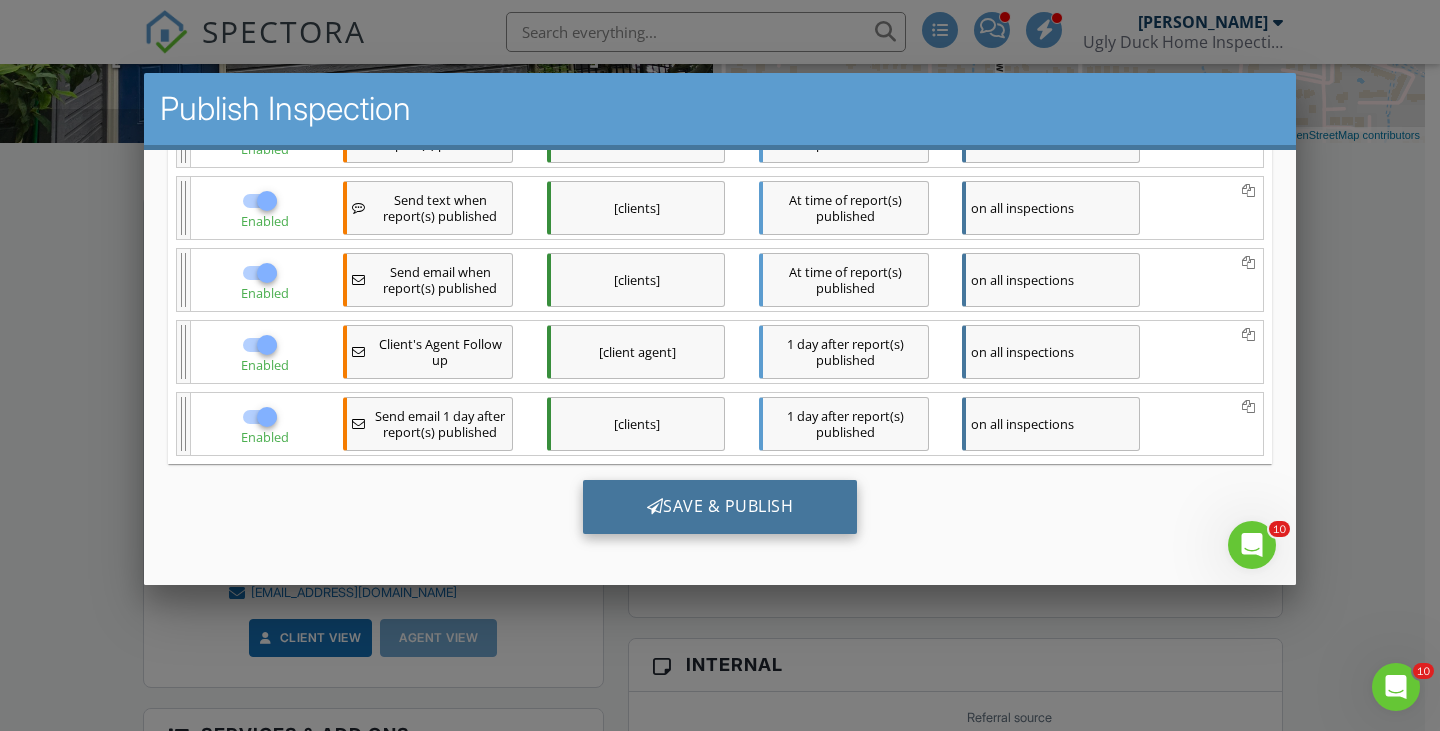 click on "Save & Publish" at bounding box center [720, 507] 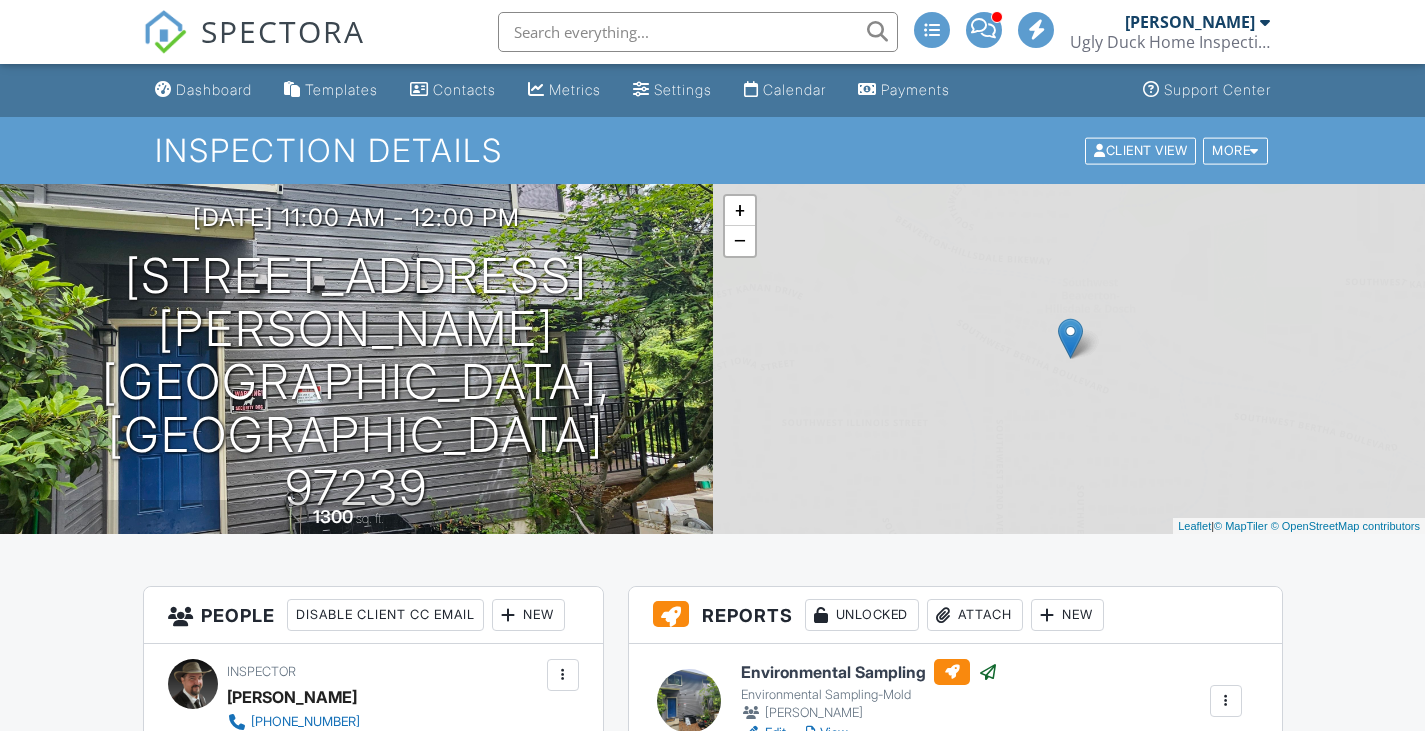 scroll, scrollTop: 0, scrollLeft: 0, axis: both 